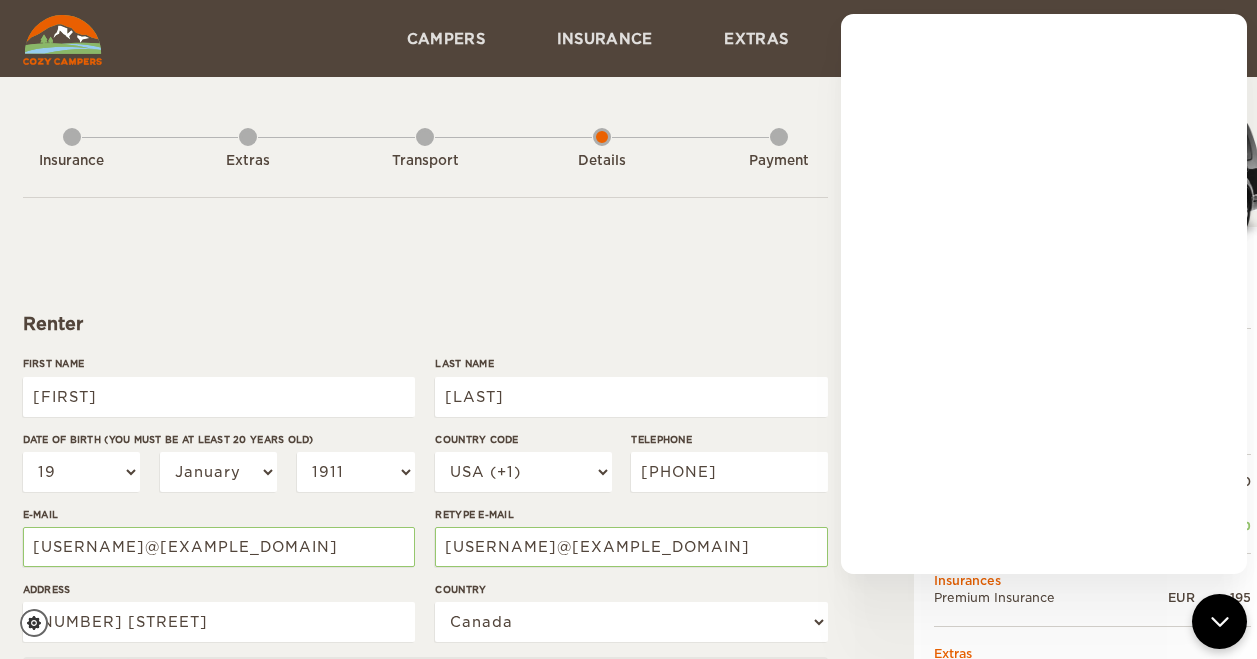 scroll, scrollTop: 0, scrollLeft: 0, axis: both 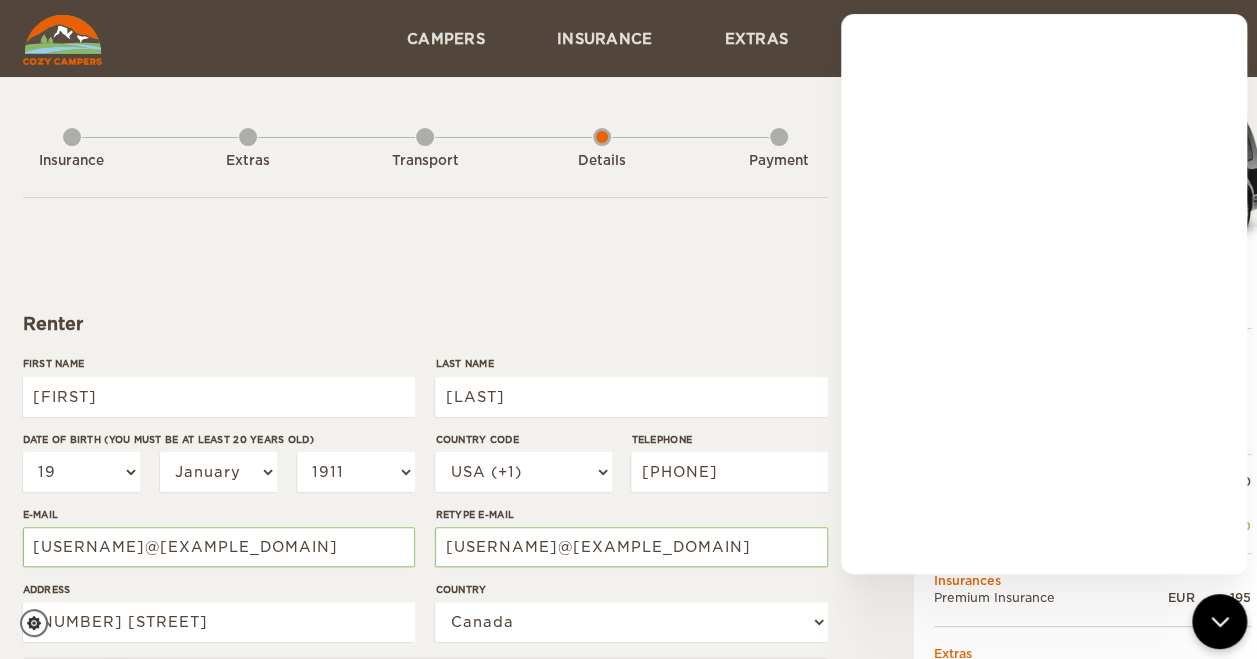 click on "Renter
First Name
[FIRST]
Last Name
[LAST]
Date of birth (You must be at least 20 years old)
[DD]
[MM]
[YYYY]" at bounding box center [425, 723] 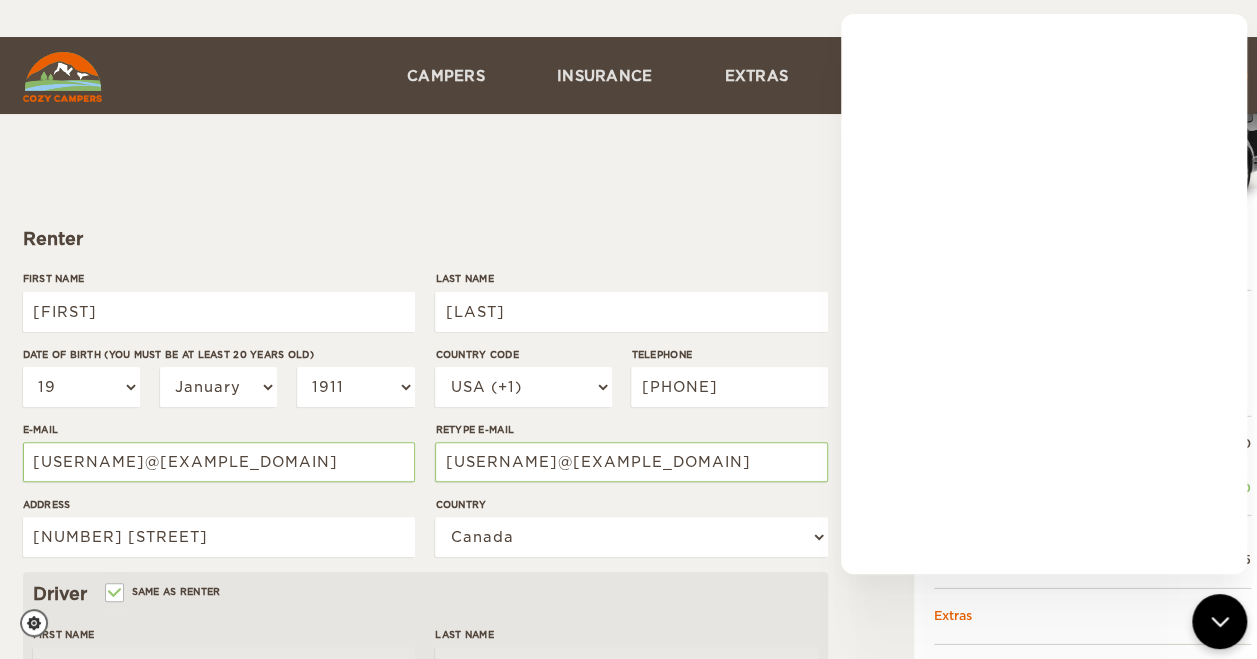 scroll, scrollTop: 200, scrollLeft: 0, axis: vertical 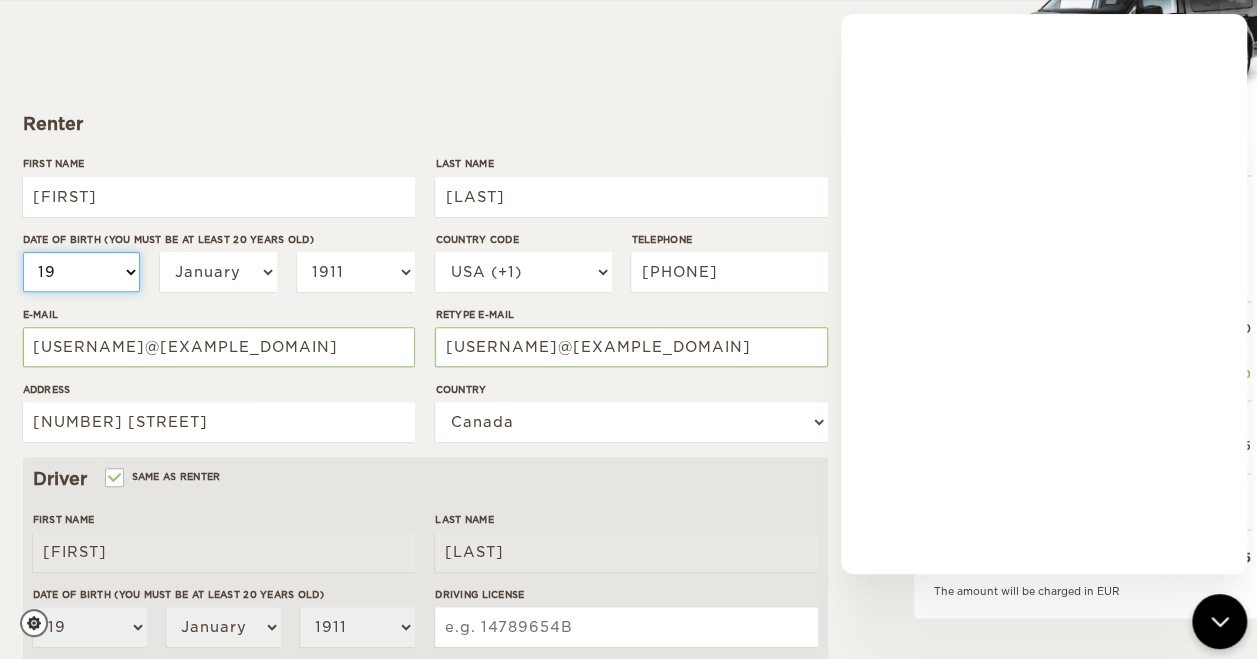 click on "01
02
03
04
05
06
07
08
09
10
11
12
13
14
15
16
17
18
19
20
21
22
23
24
25
26
27
28
29
30
31" at bounding box center (82, 272) 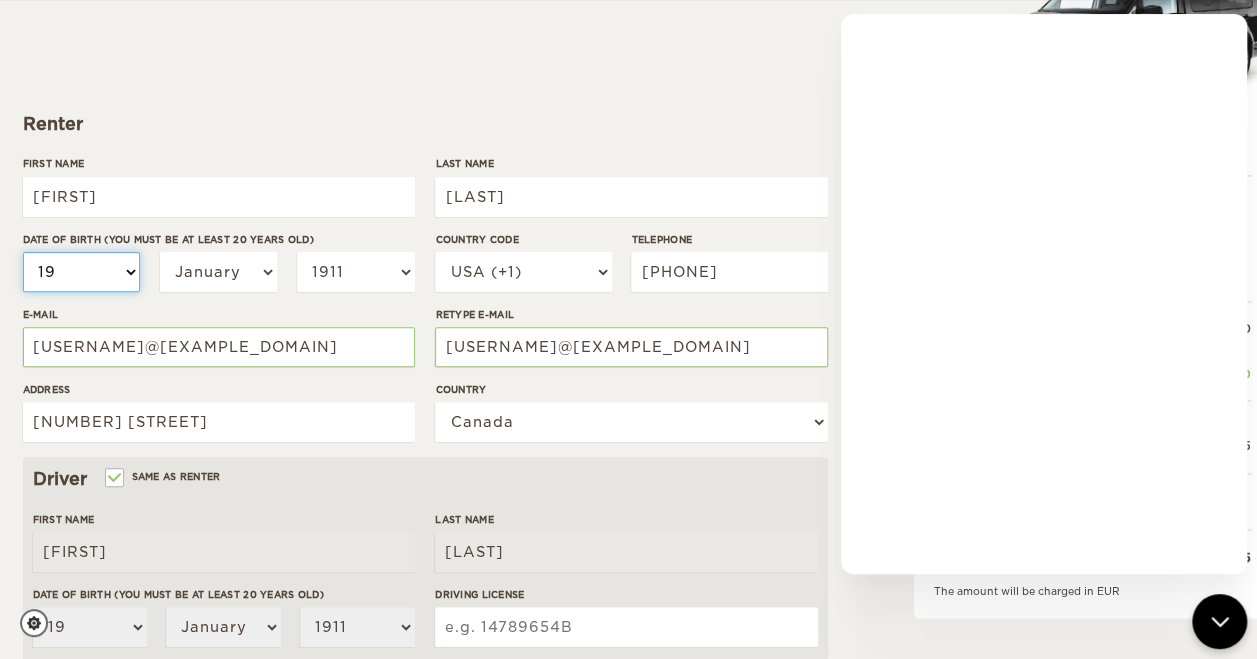 select on "05" 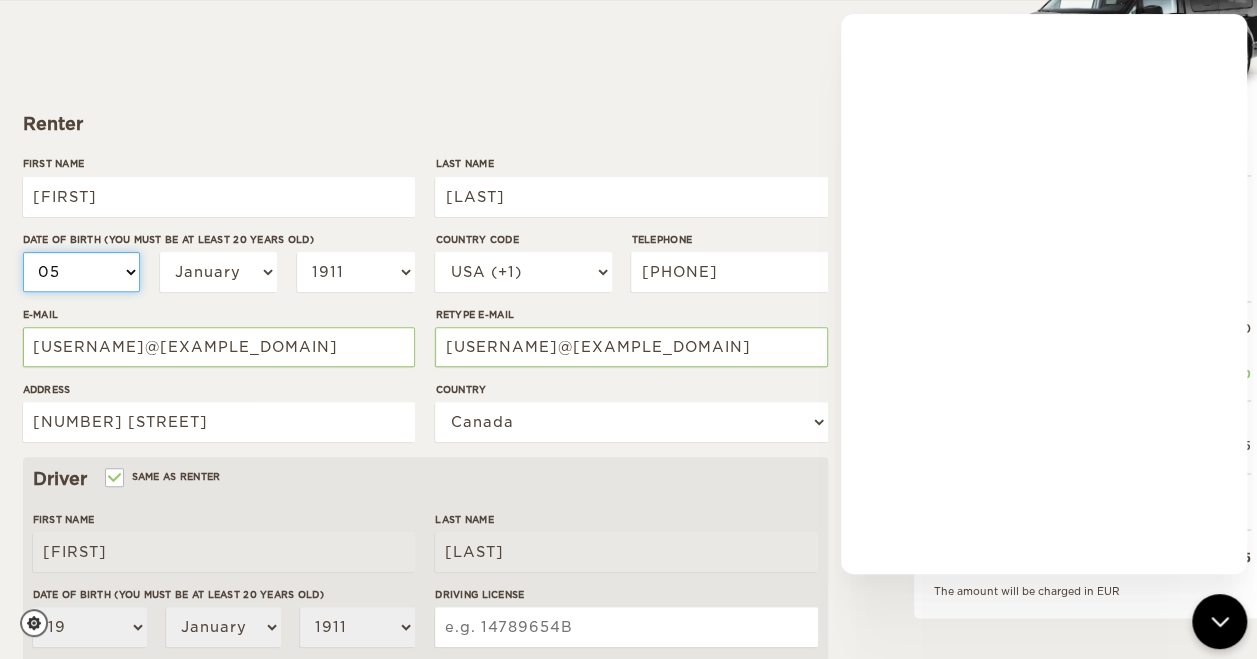 click on "01
02
03
04
05
06
07
08
09
10
11
12
13
14
15
16
17
18
19
20
21
22
23
24
25
26
27
28
29
30
31" at bounding box center (82, 272) 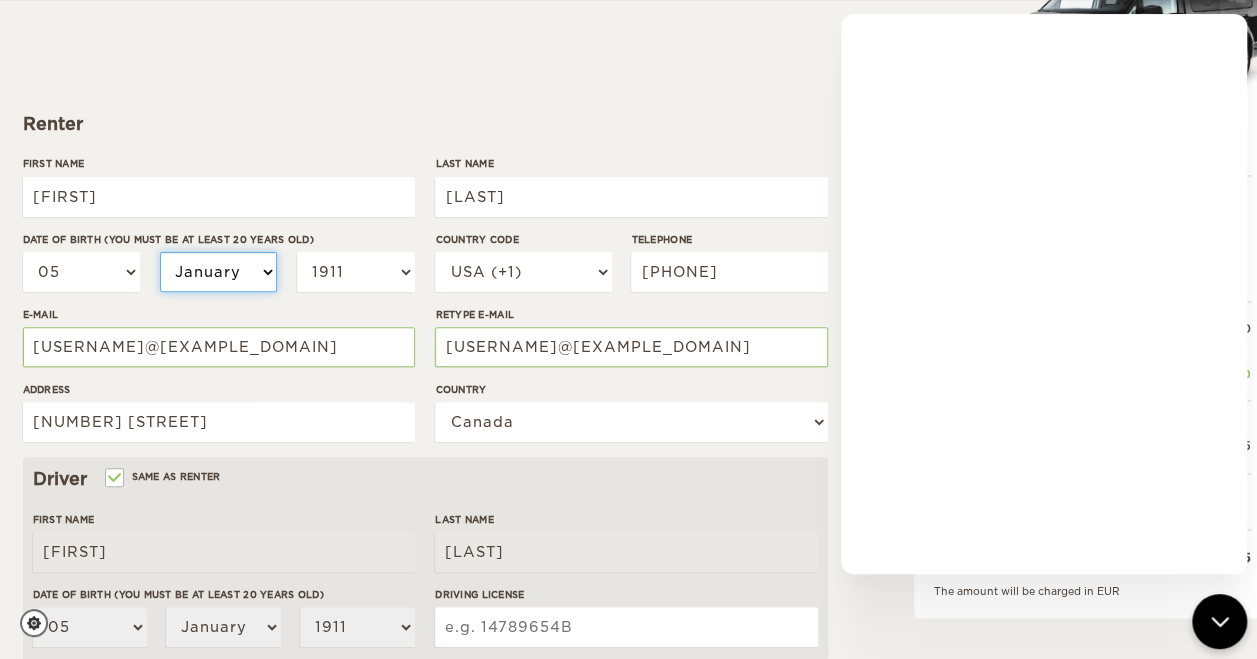 click on "January
February
March
April
May
June
July
August
September
October
November
December" at bounding box center (219, 272) 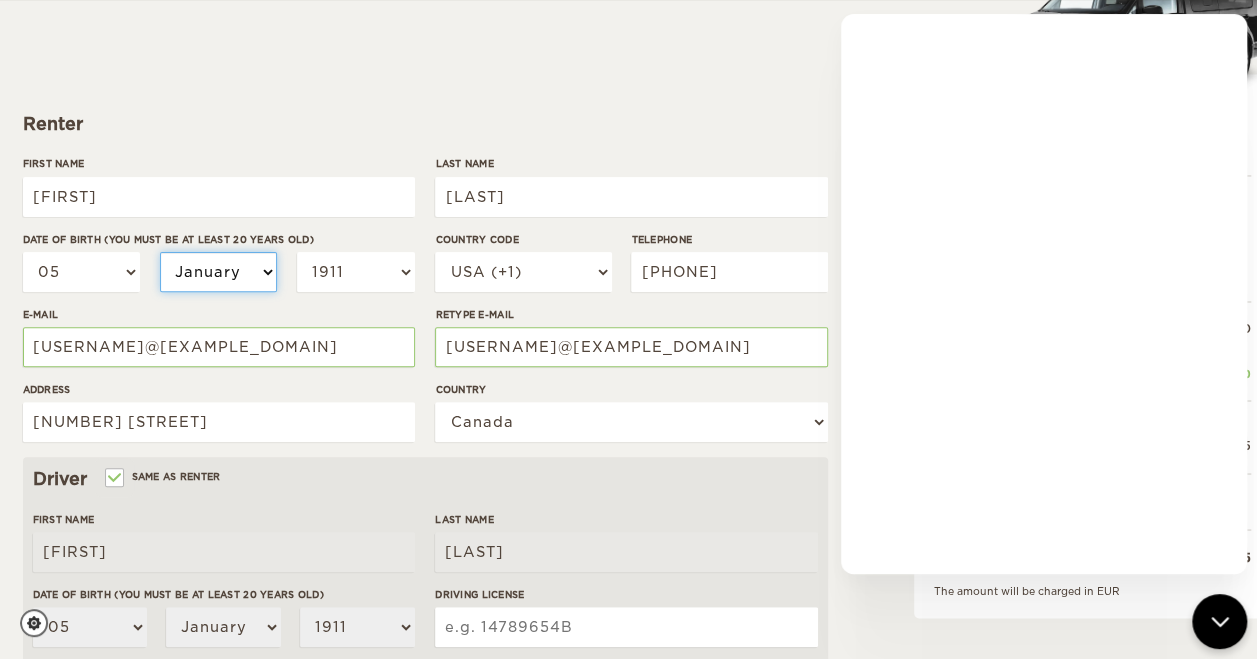 select on "02" 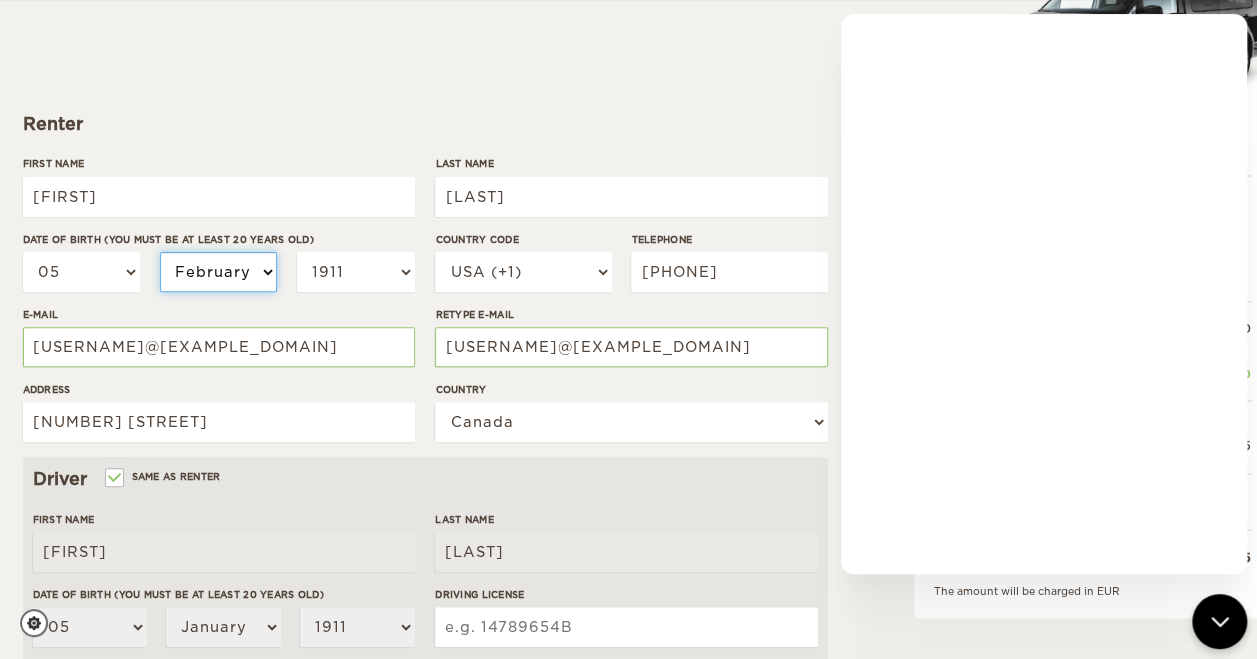 click on "January
February
March
April
May
June
July
August
September
October
November
December" at bounding box center (219, 272) 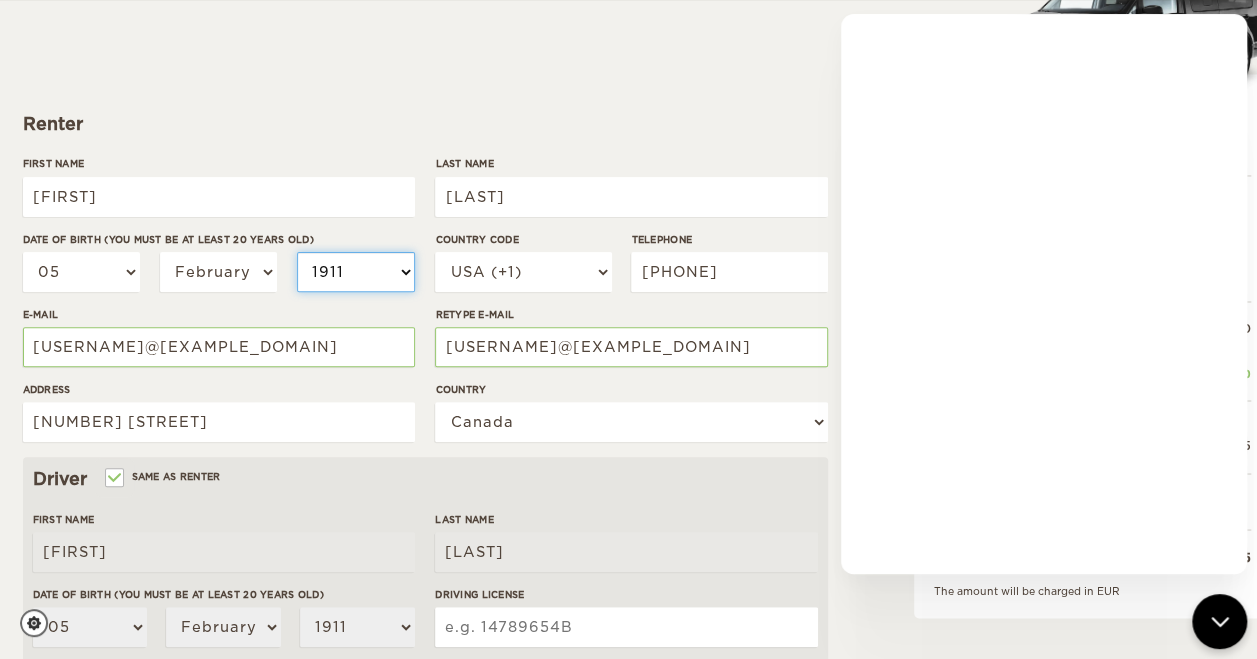 click on "2004 2003 2002 2001 2000 1999 1998 1997 1996 1995 1994 1993 1992 1991 1990 1989 1988 1987 1986 1985 1984 1983 1982 1981 1980 1979 1978 1977 1976 1975 1974 1973 1972 1971 1970 1969 1968 1967 1966 1965 1964 1963 1962 1961 1960 1959 1958 1957 1956 1955 1954 1953 1952 1951 1950 1949 1948 1947 1946 1945 1944 1943 1942 1941 1940 1939 1938 1937 1936 1935 1934 1933 1932 1931 1930 1929 1928 1927 1926 1925 1924 1923 1922 1921 1920 1919 1918 1917 1916 1915 1914 1913 1912 1911 1910 1909 1908 1907 1906 1905 1904 1903 1902 1901 1900 1899 1898 1897 1896 1895 1894 1893 1892 1891 1890 1889 1888 1887 1886 1885 1884 1883 1882 1881 1880 1879 1878 1877 1876 1875" at bounding box center (356, 272) 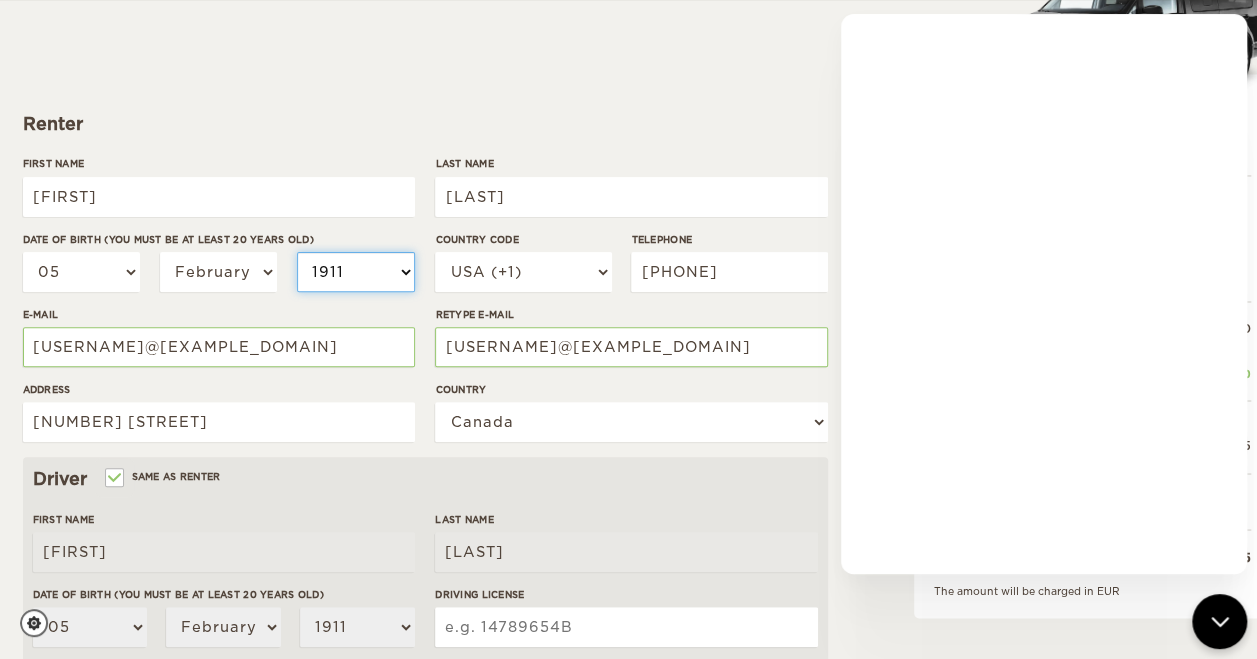 select on "1967" 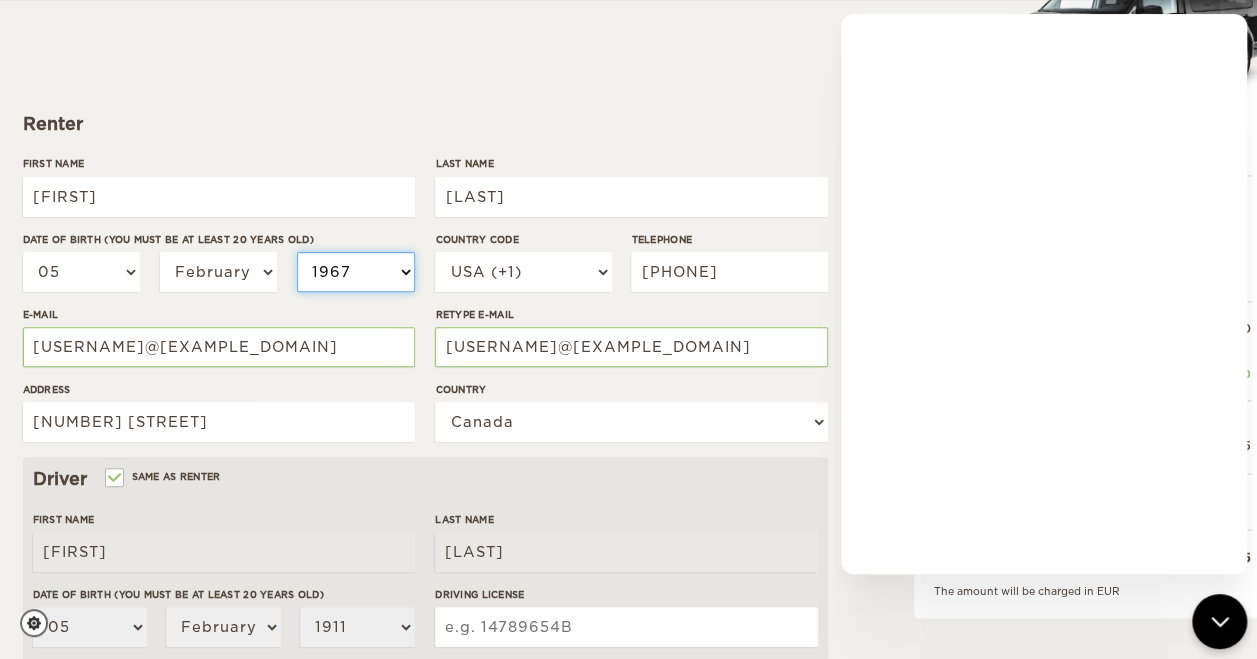 click on "2004 2003 2002 2001 2000 1999 1998 1997 1996 1995 1994 1993 1992 1991 1990 1989 1988 1987 1986 1985 1984 1983 1982 1981 1980 1979 1978 1977 1976 1975 1974 1973 1972 1971 1970 1969 1968 1967 1966 1965 1964 1963 1962 1961 1960 1959 1958 1957 1956 1955 1954 1953 1952 1951 1950 1949 1948 1947 1946 1945 1944 1943 1942 1941 1940 1939 1938 1937 1936 1935 1934 1933 1932 1931 1930 1929 1928 1927 1926 1925 1924 1923 1922 1921 1920 1919 1918 1917 1916 1915 1914 1913 1912 1911 1910 1909 1908 1907 1906 1905 1904 1903 1902 1901 1900 1899 1898 1897 1896 1895 1894 1893 1892 1891 1890 1889 1888 1887 1886 1885 1884 1883 1882 1881 1880 1879 1878 1877 1876 1875" at bounding box center [356, 272] 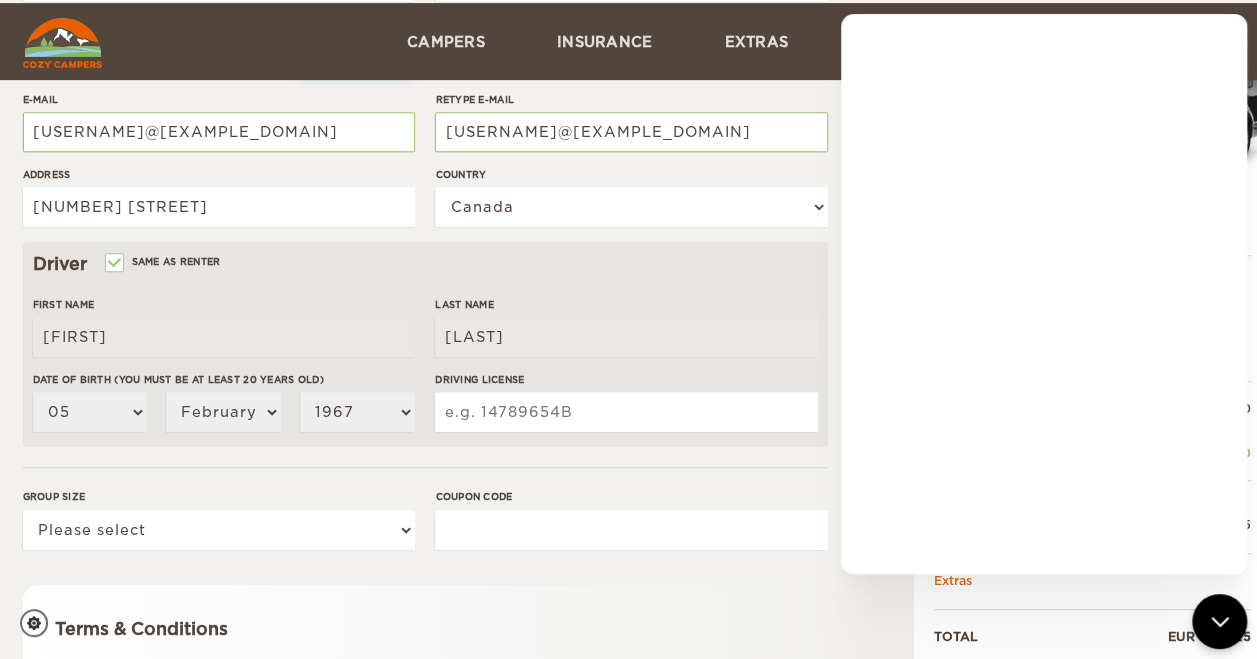 scroll, scrollTop: 500, scrollLeft: 0, axis: vertical 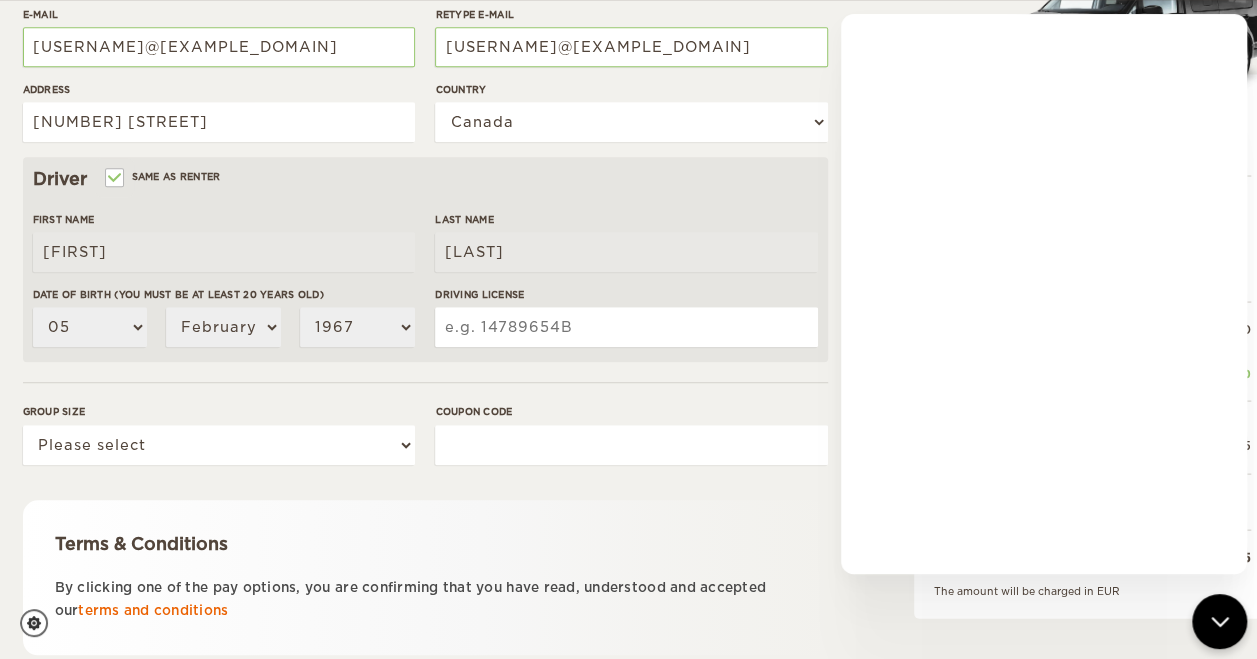 click on "Driving License" at bounding box center [626, 327] 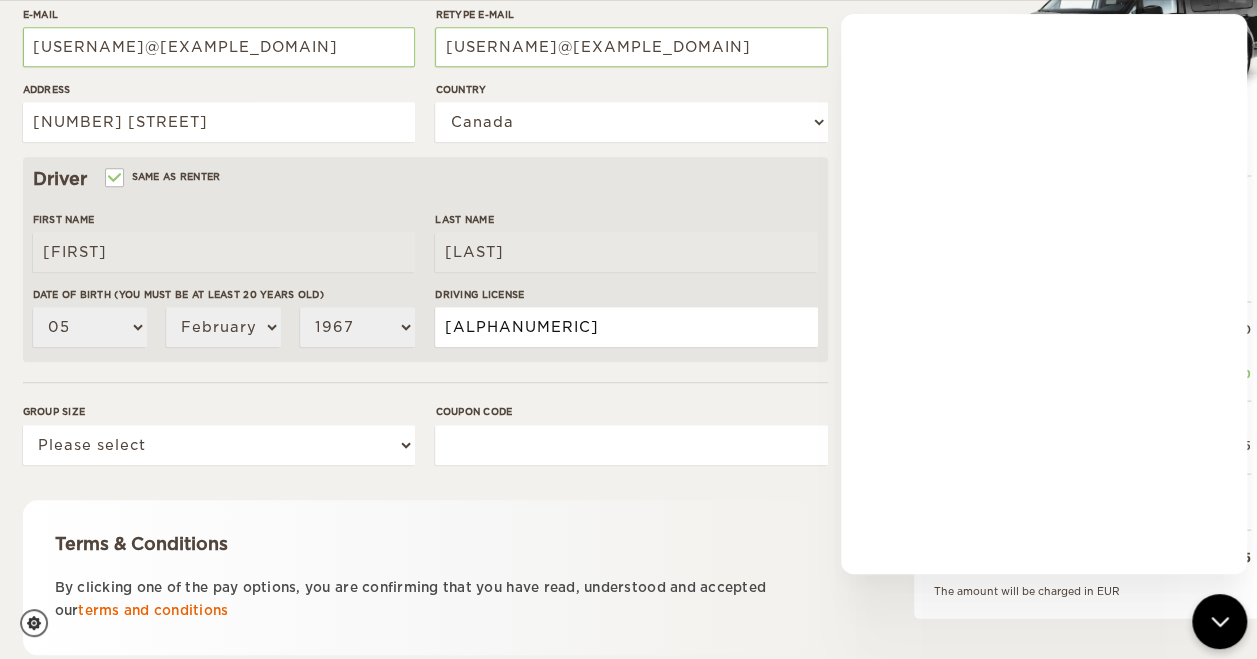 type on "R4MU779E8" 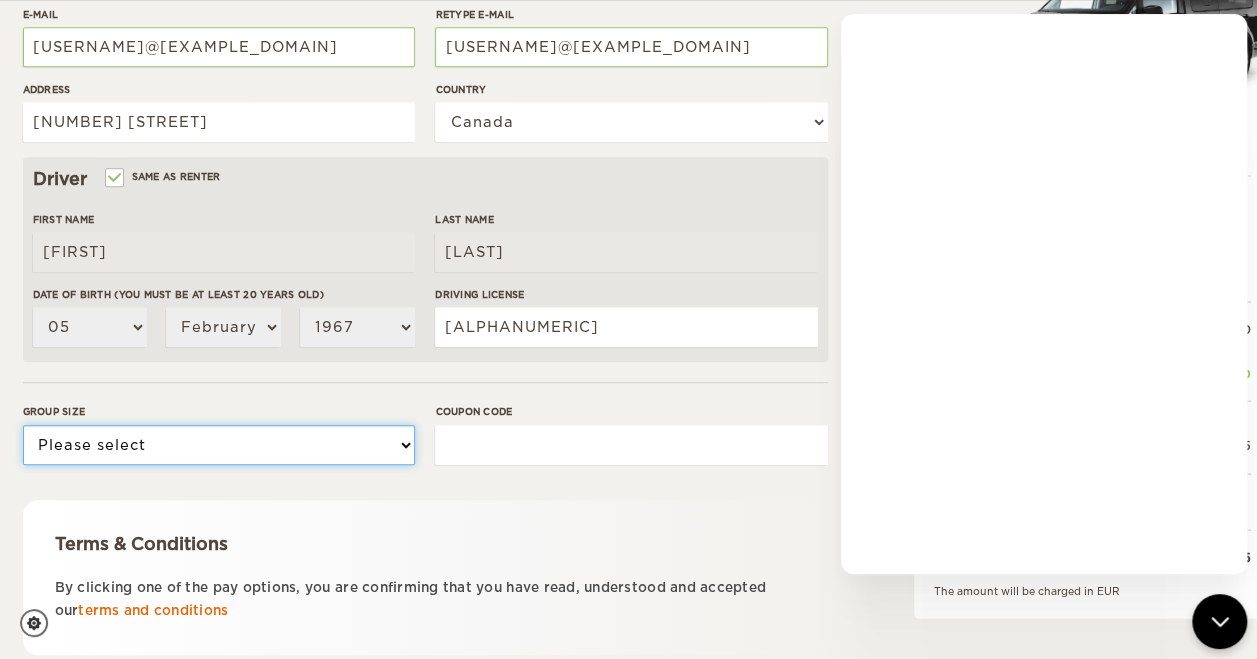 click on "Please select
1 2" at bounding box center (219, 445) 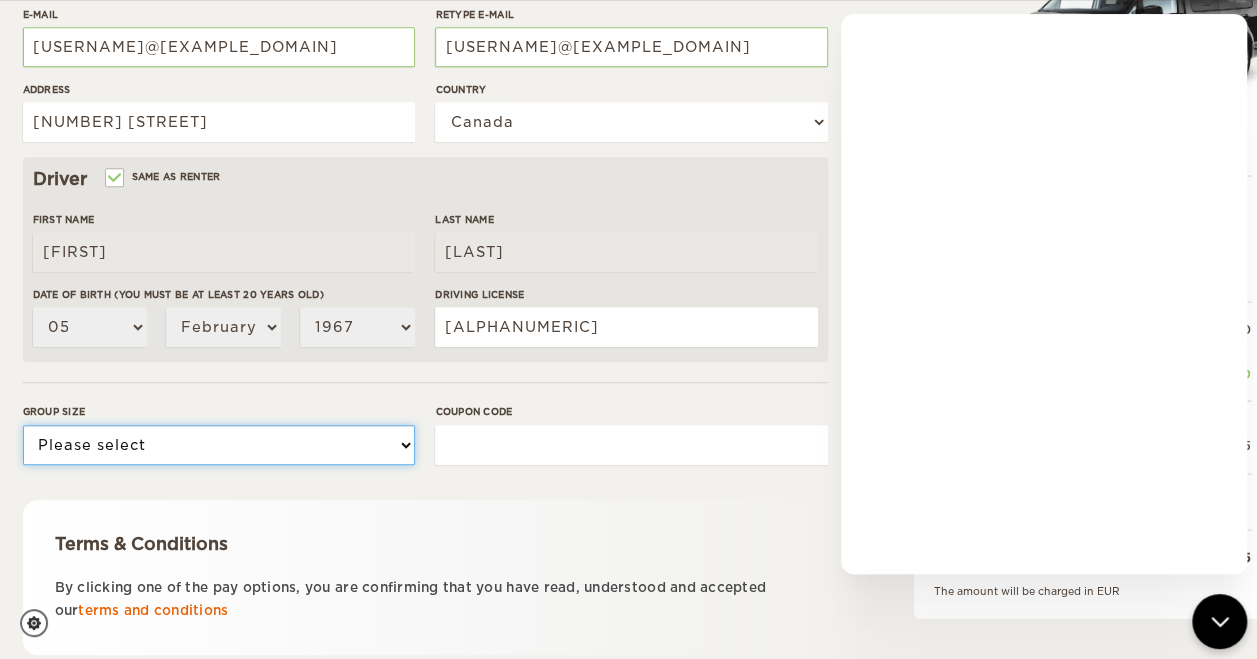 select on "2" 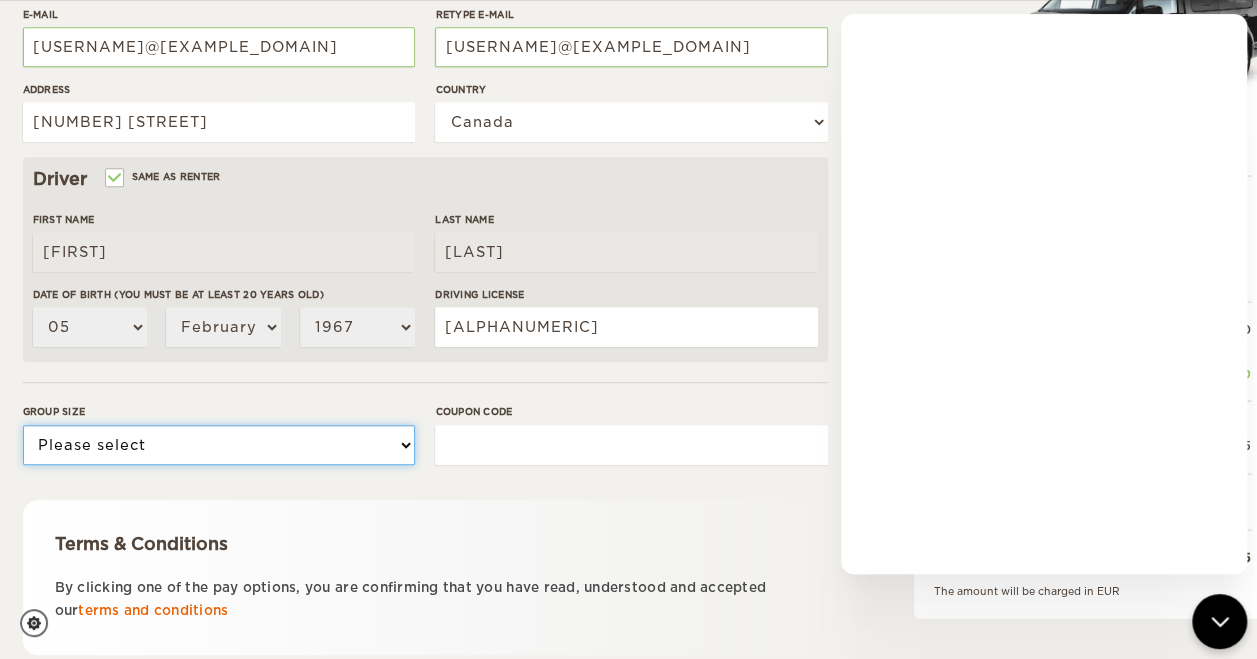 click on "Please select
1 2" at bounding box center (219, 445) 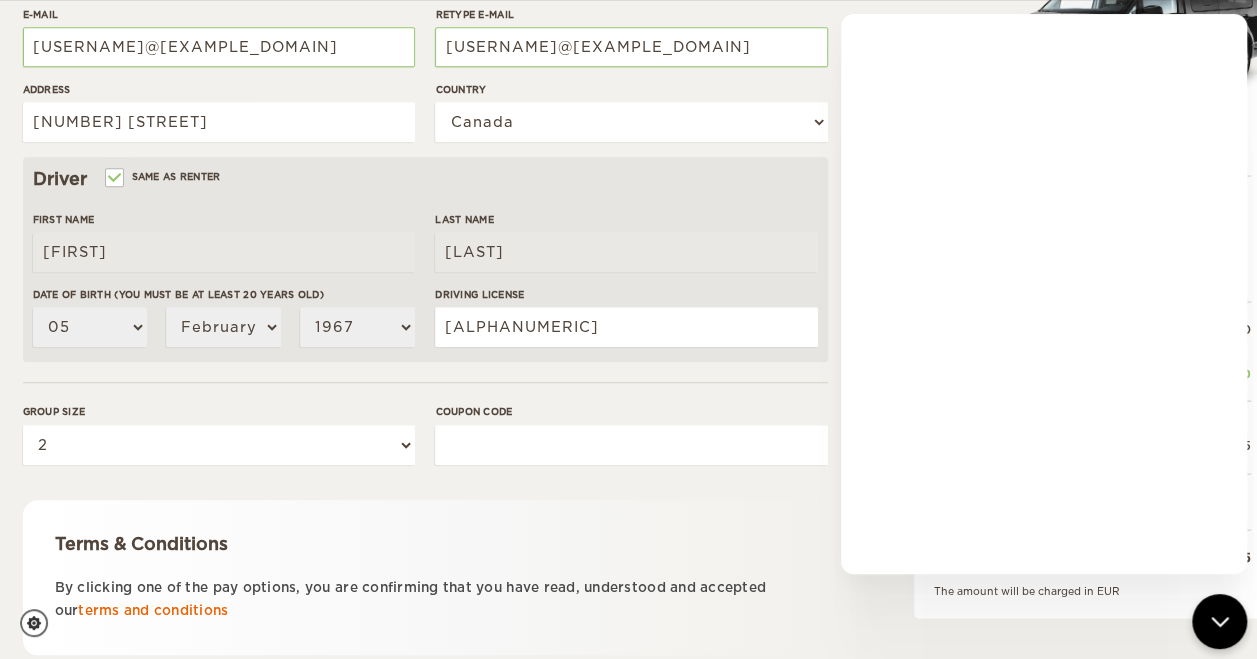 click on "Coupon code" at bounding box center [631, 445] 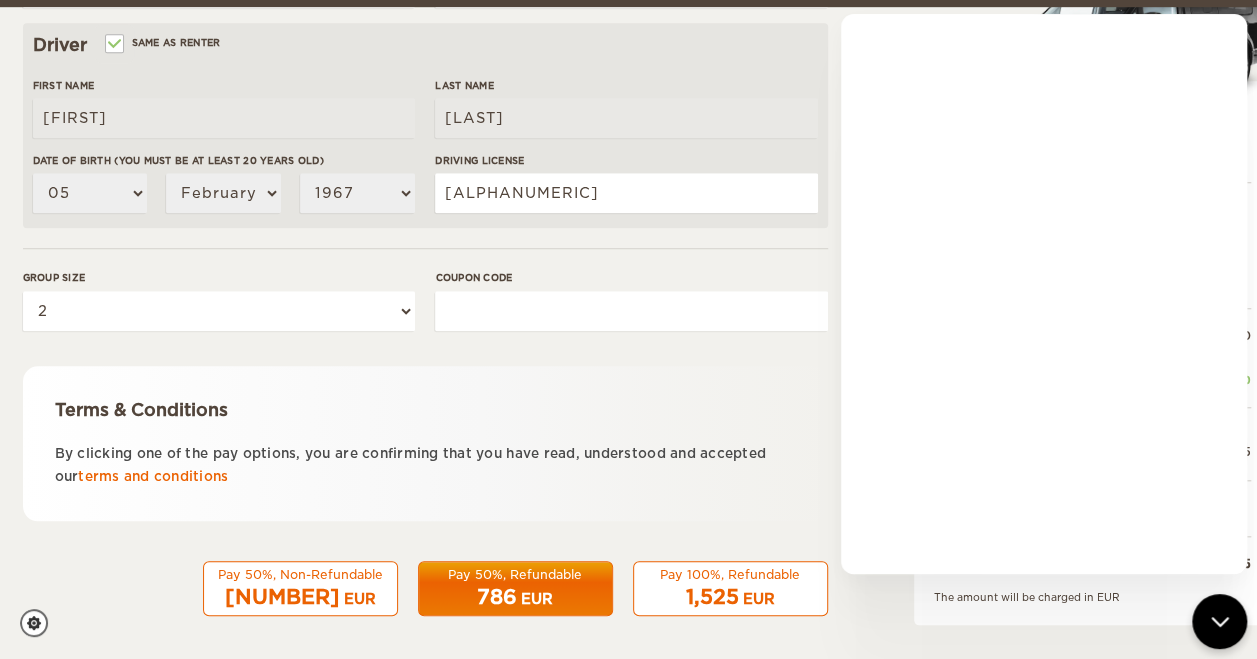 scroll, scrollTop: 640, scrollLeft: 0, axis: vertical 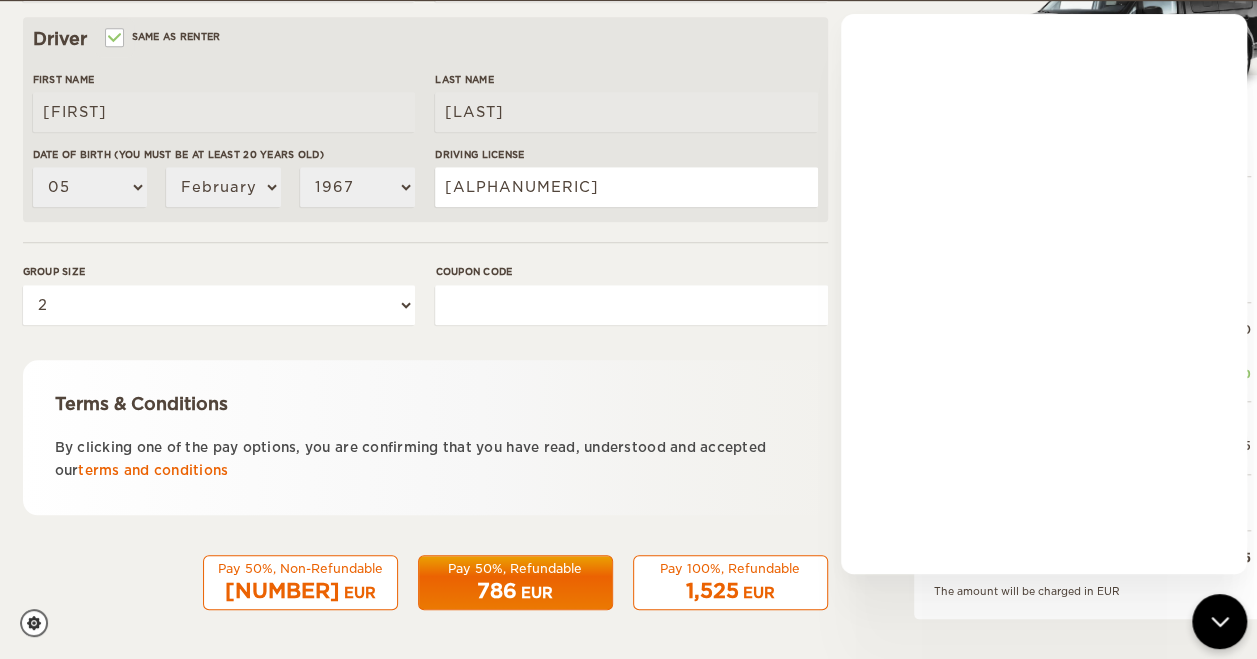 click on "786" at bounding box center [497, 591] 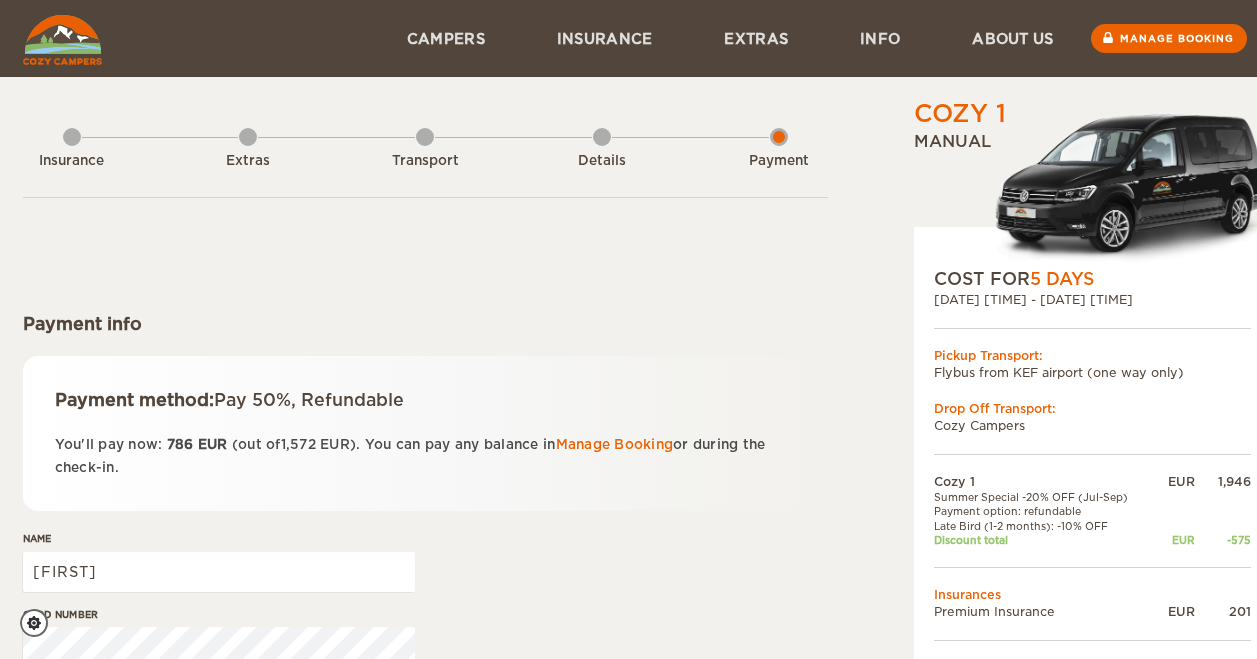 scroll, scrollTop: 0, scrollLeft: 0, axis: both 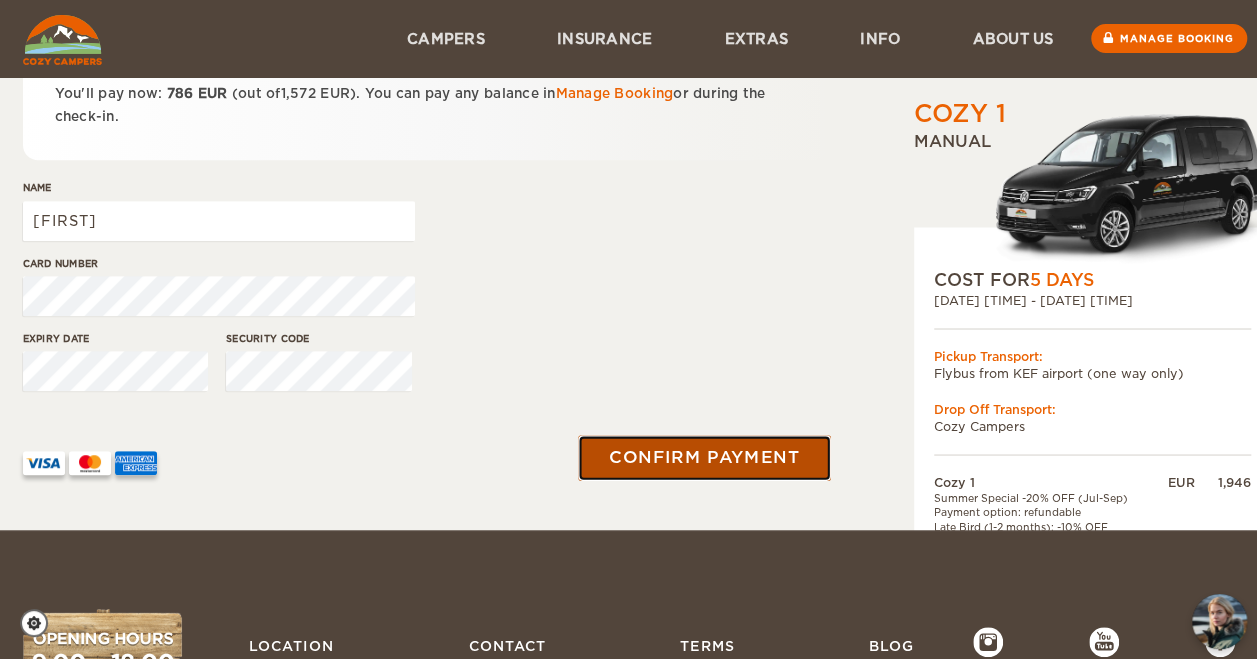 click on "Confirm payment" at bounding box center (705, 458) 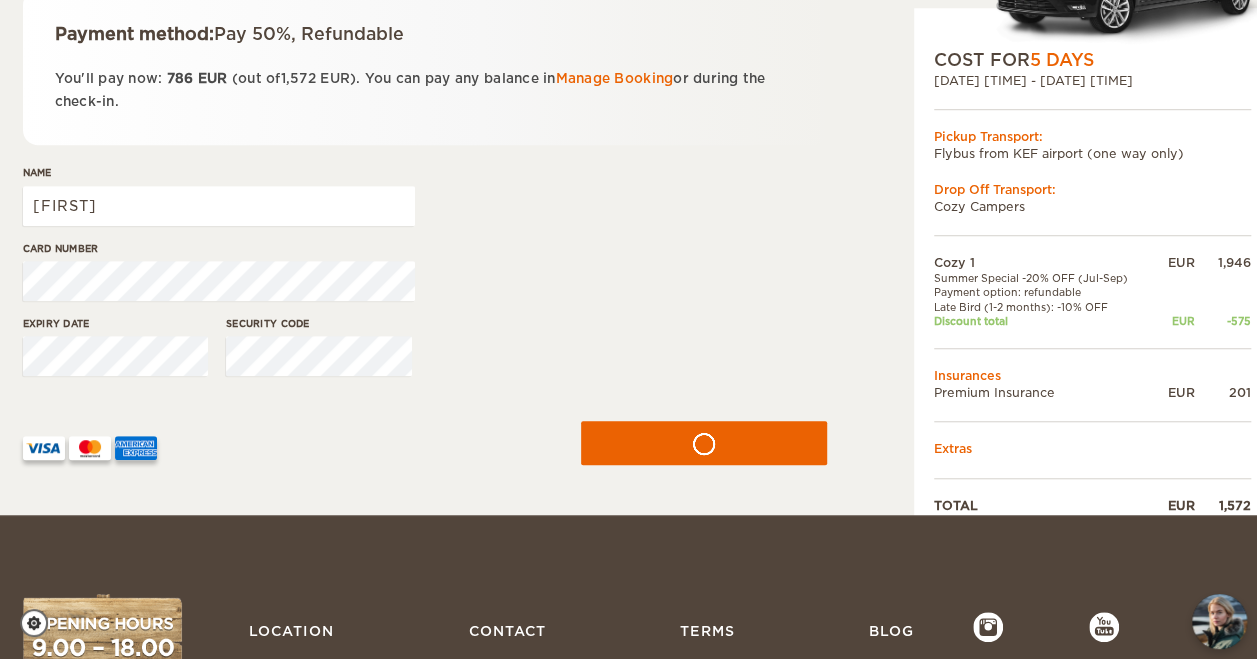 scroll, scrollTop: 400, scrollLeft: 0, axis: vertical 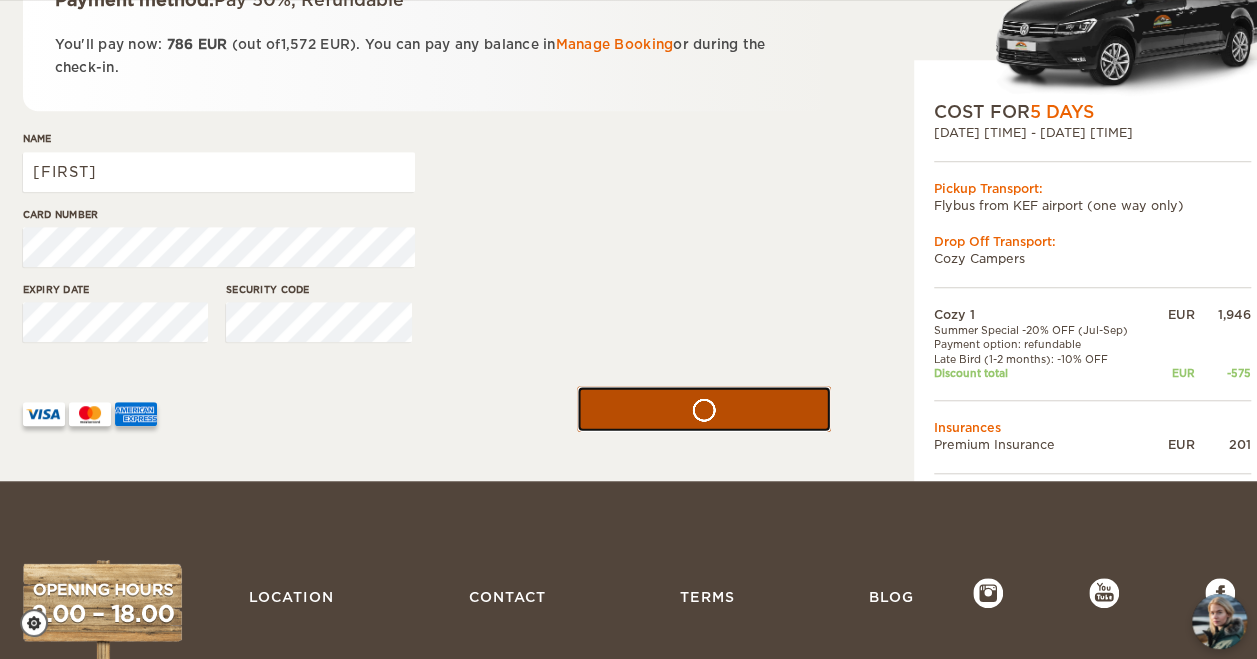 click at bounding box center [704, 409] 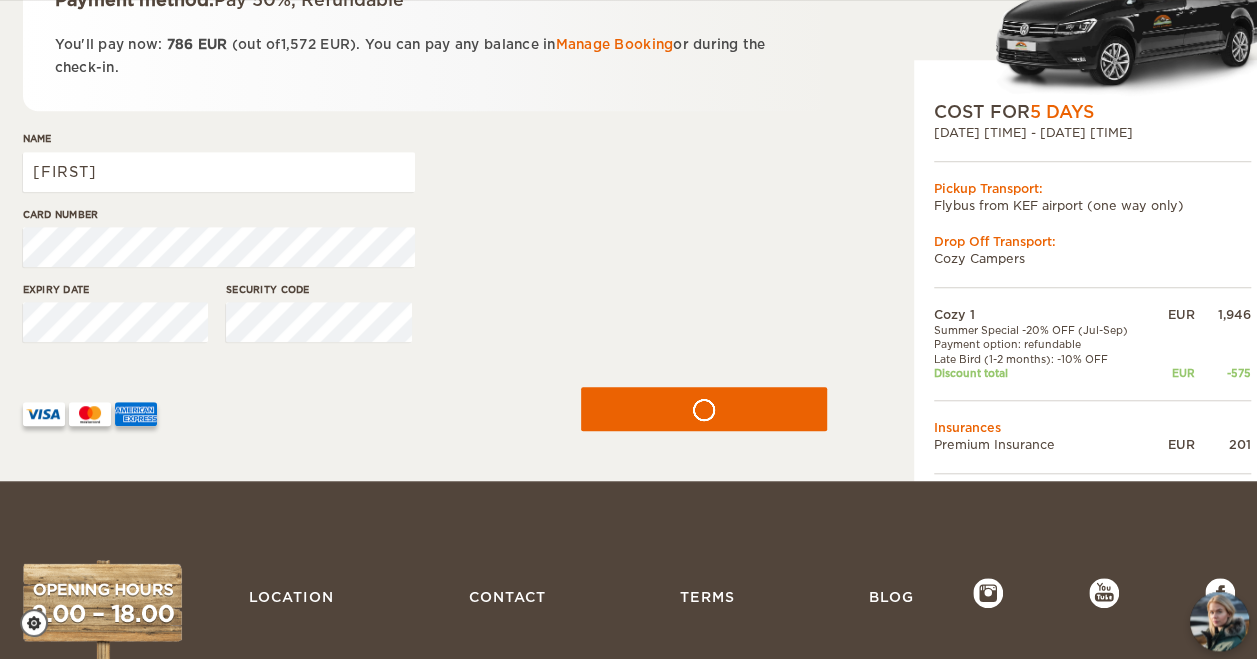 click at bounding box center (1219, 621) 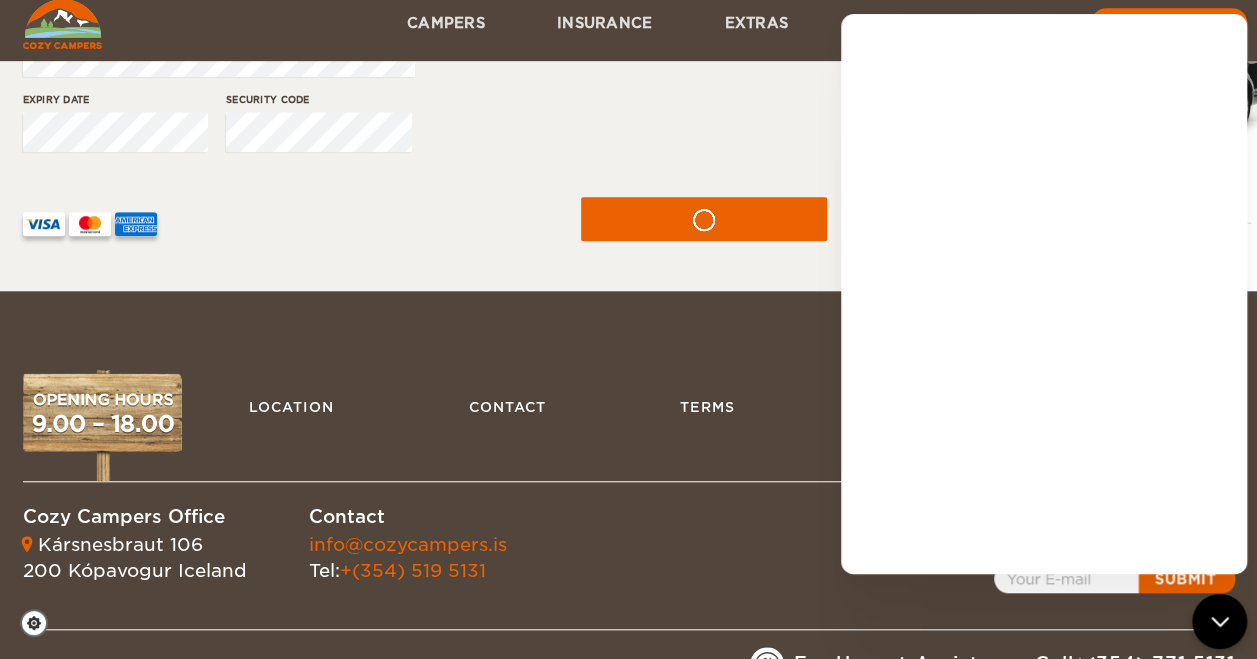 scroll, scrollTop: 651, scrollLeft: 0, axis: vertical 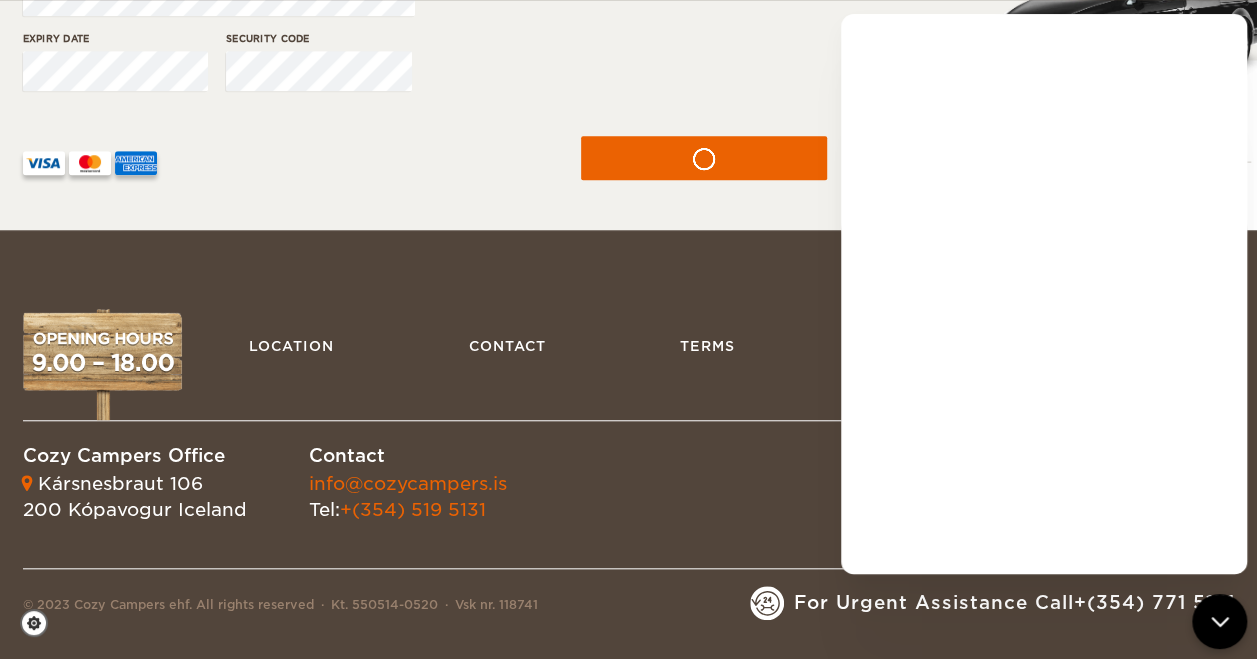 click on "Expiry date
Security code" at bounding box center (425, 68) 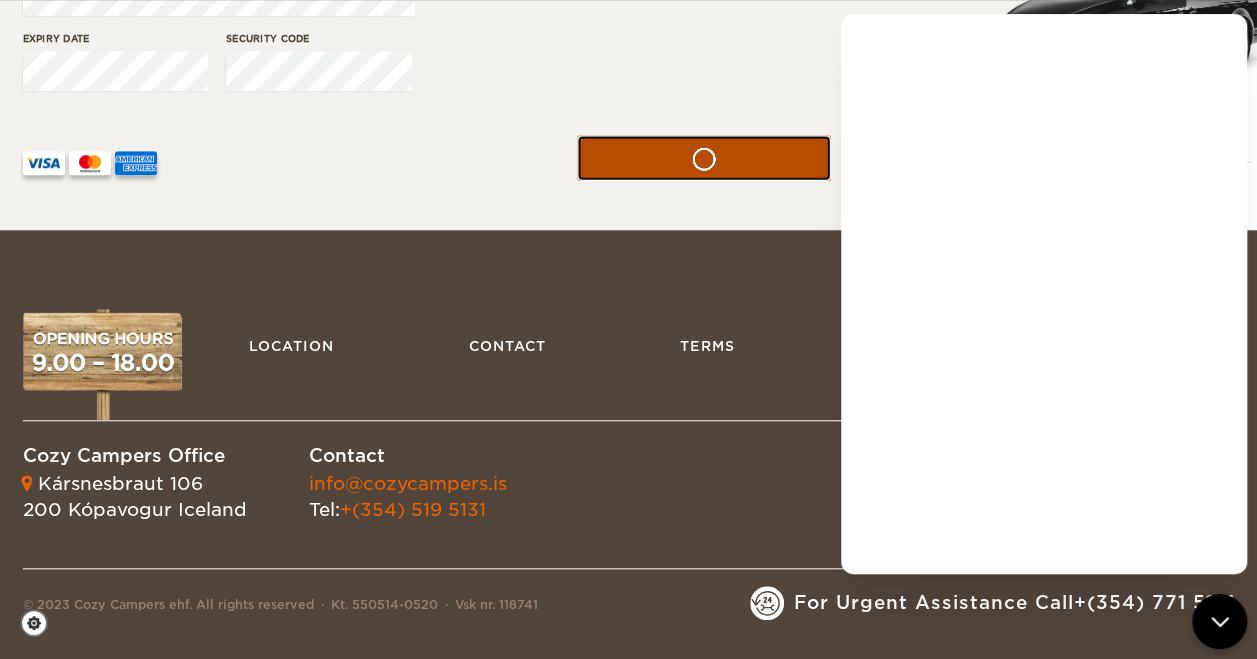 click at bounding box center (704, 158) 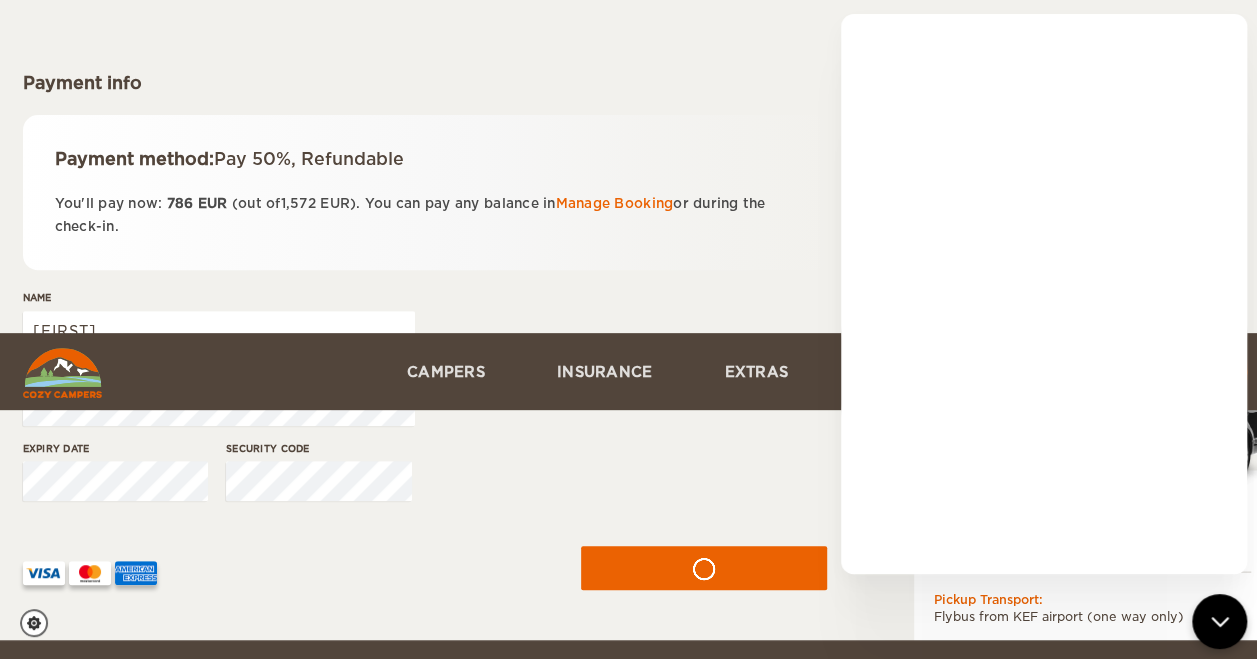 scroll, scrollTop: 151, scrollLeft: 0, axis: vertical 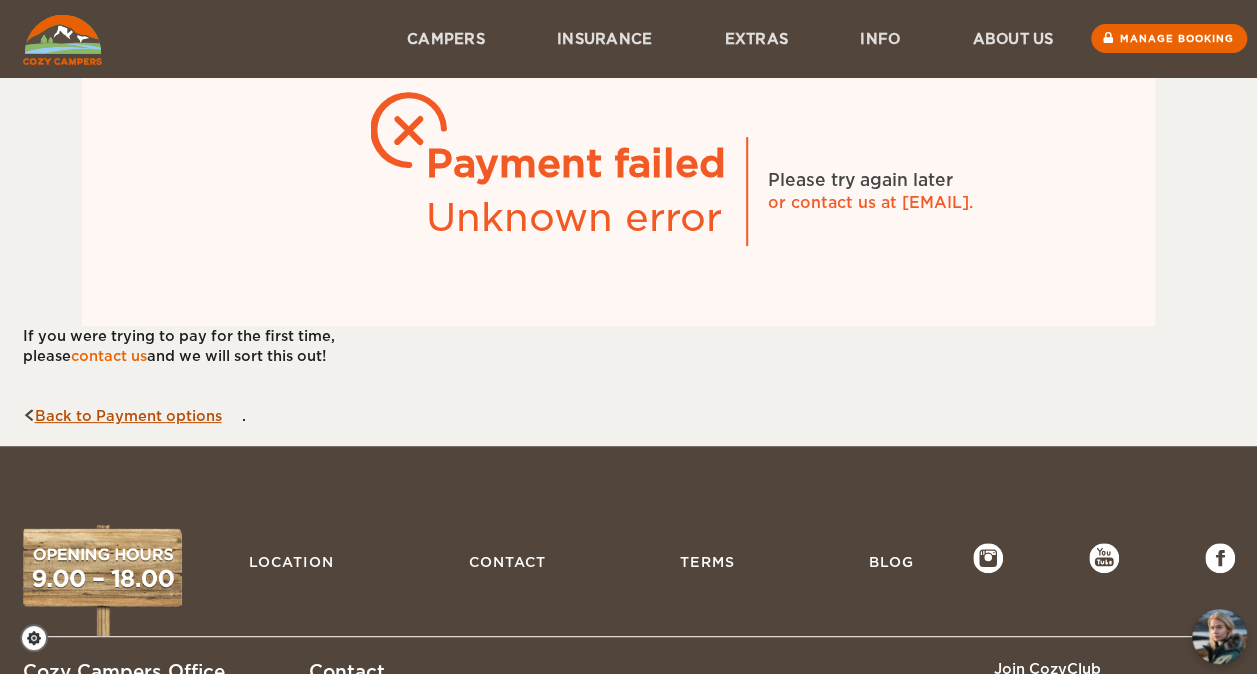 click on "Back to Payment options" at bounding box center [122, 416] 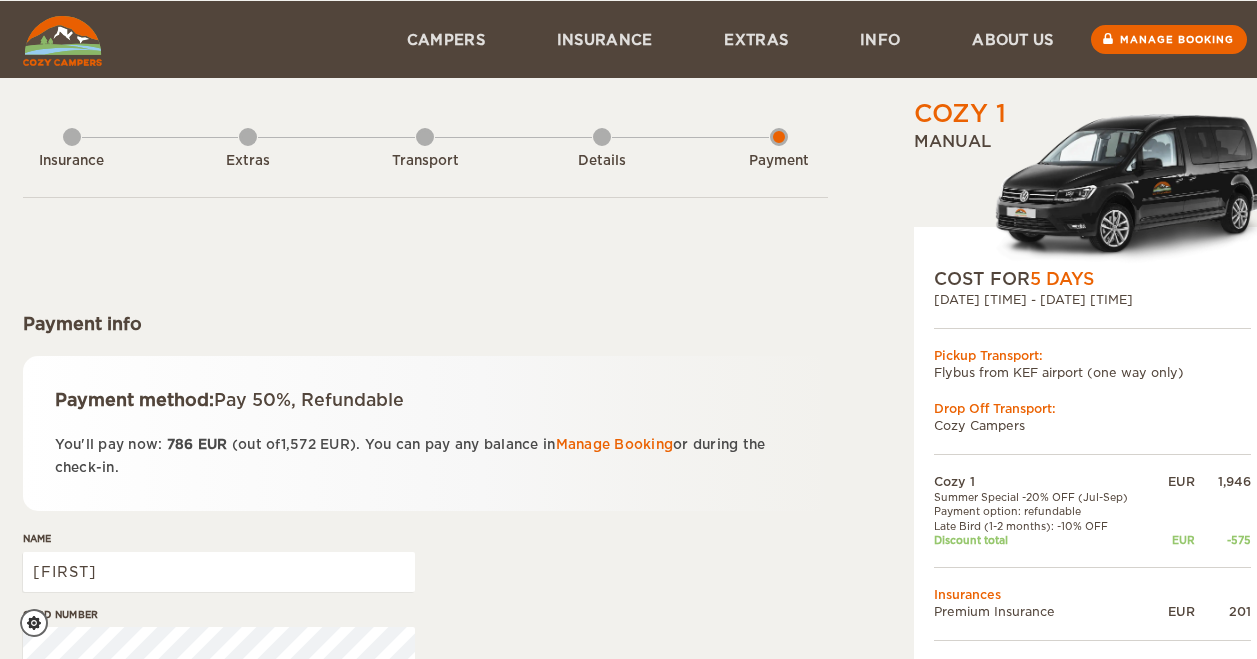 scroll, scrollTop: 0, scrollLeft: 0, axis: both 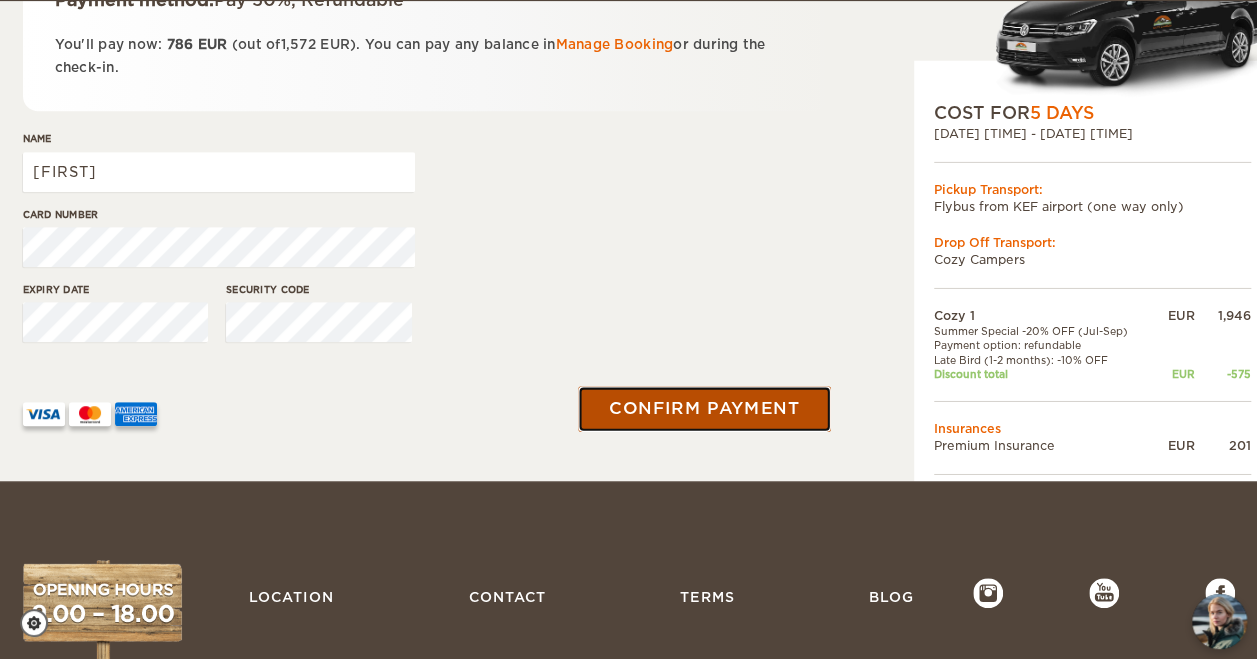 click on "Confirm payment" at bounding box center [705, 409] 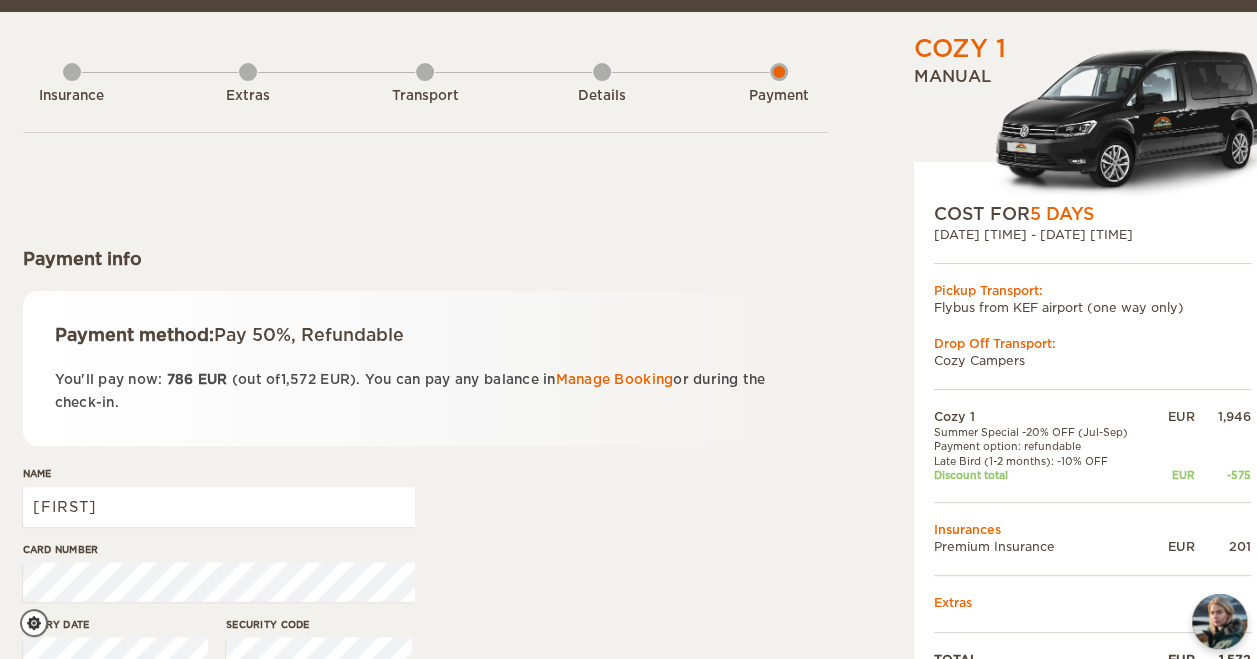 scroll, scrollTop: 0, scrollLeft: 0, axis: both 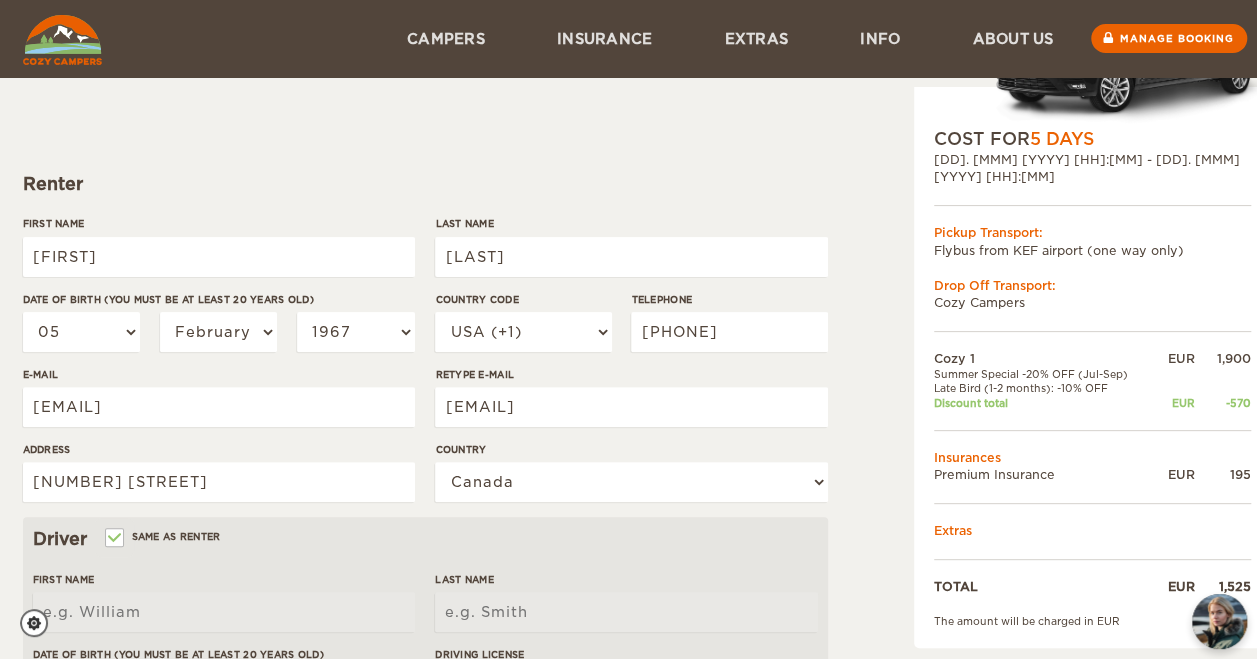 click on "[DD]. [MMM] [YYYY] [HH]:[MM] - [DD]. [MMM] [YYYY] [HH]:[MM]" at bounding box center [1092, 168] 